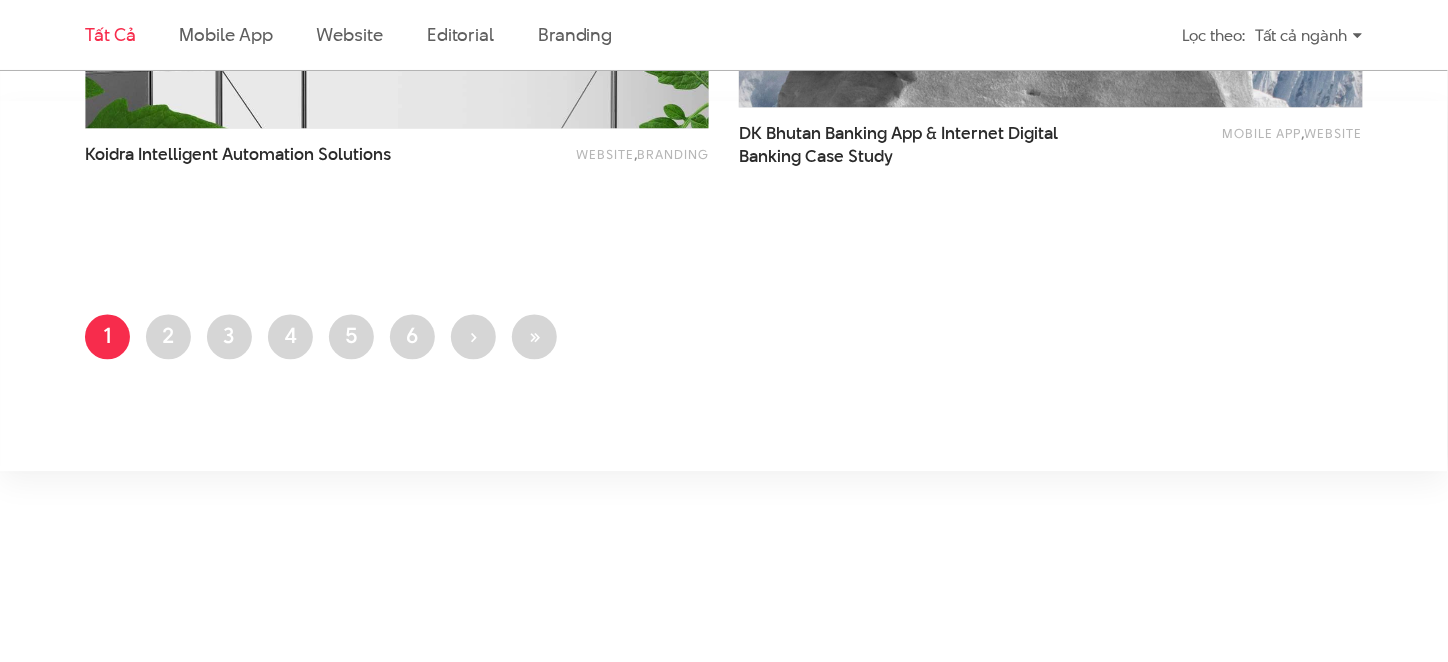 scroll, scrollTop: 3786, scrollLeft: 0, axis: vertical 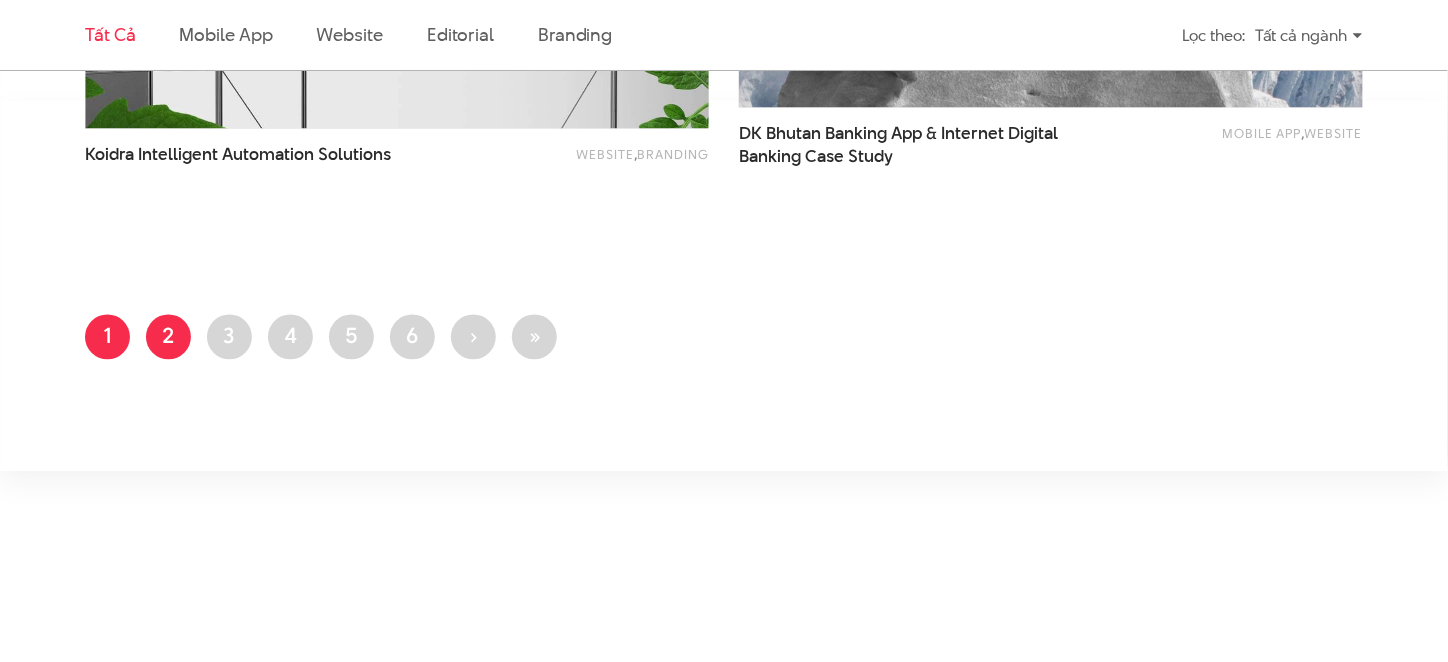 click on "Trang
2" at bounding box center (168, 337) 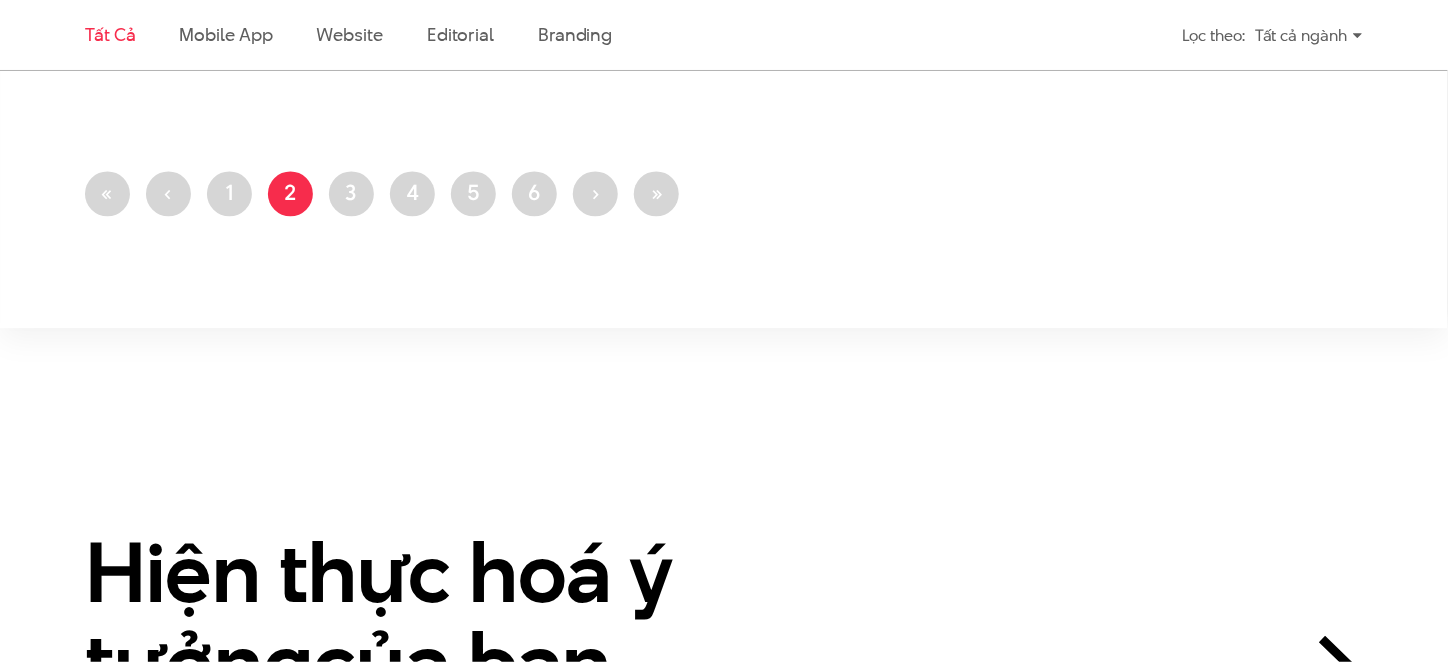 scroll, scrollTop: 3930, scrollLeft: 0, axis: vertical 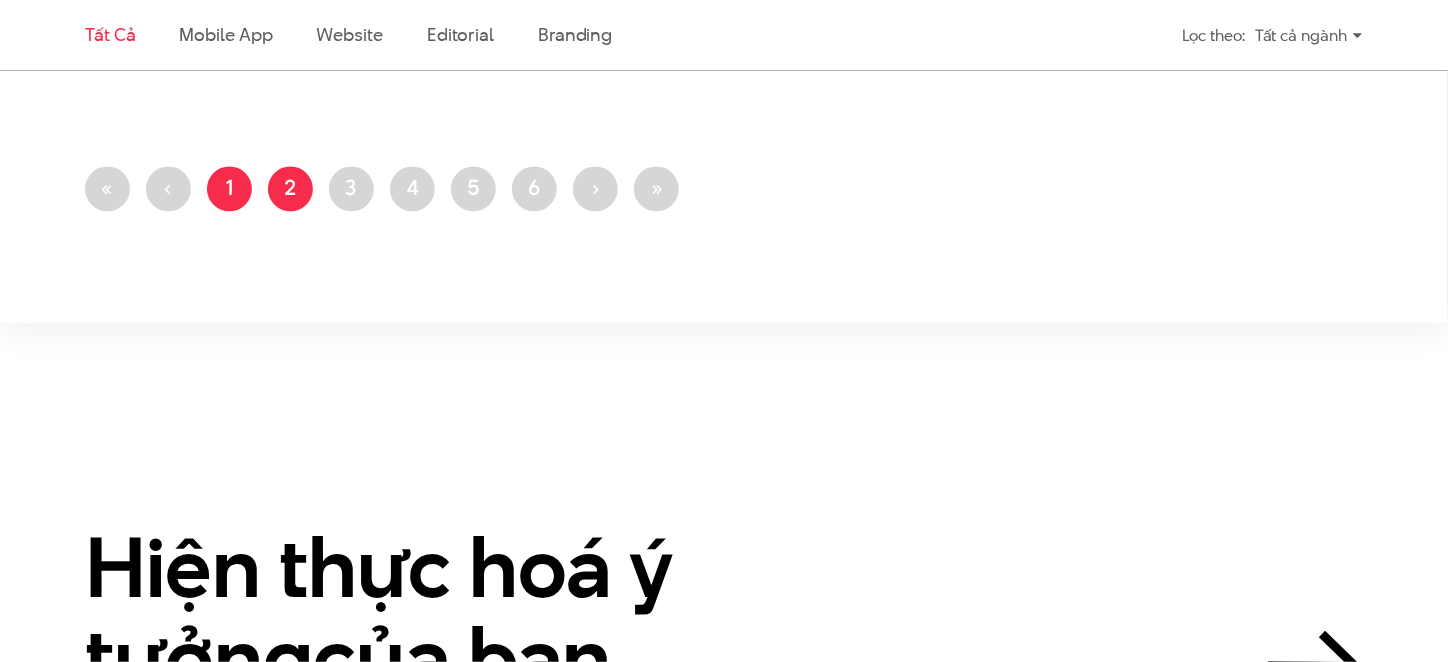 click on "Trang
1" at bounding box center (229, 188) 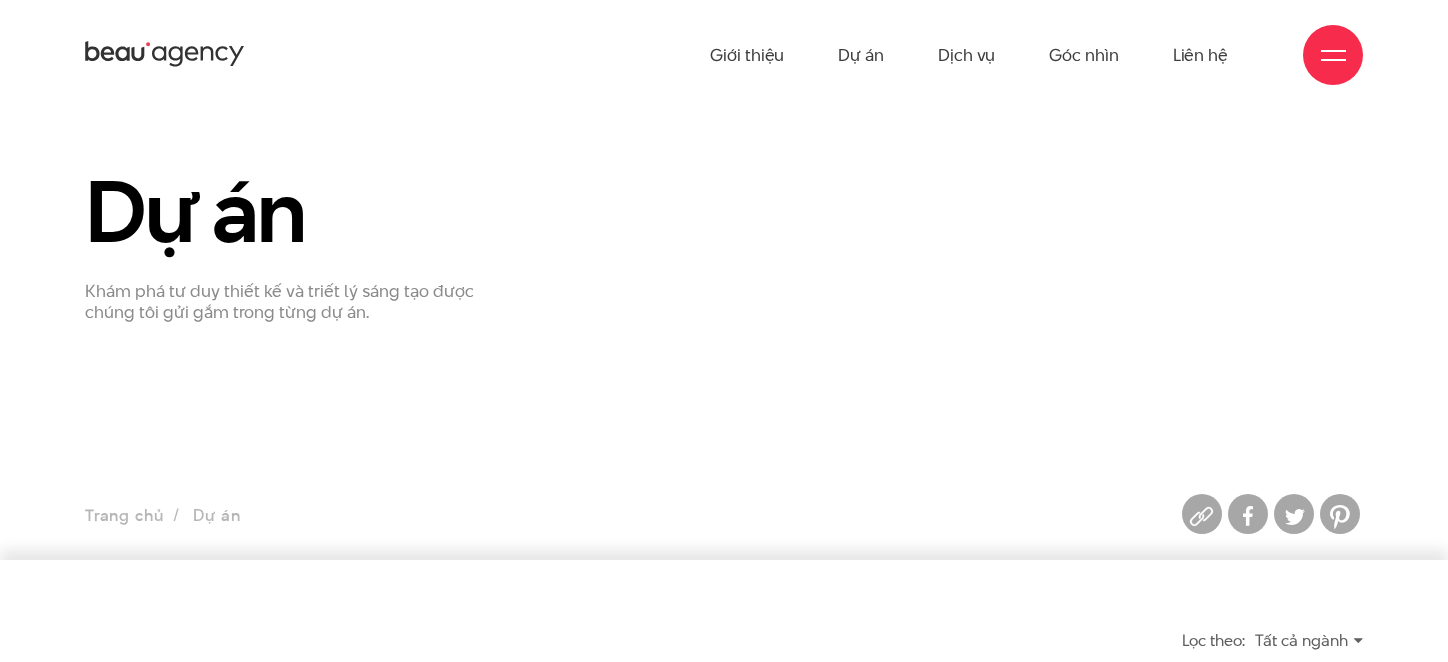 scroll, scrollTop: 0, scrollLeft: 0, axis: both 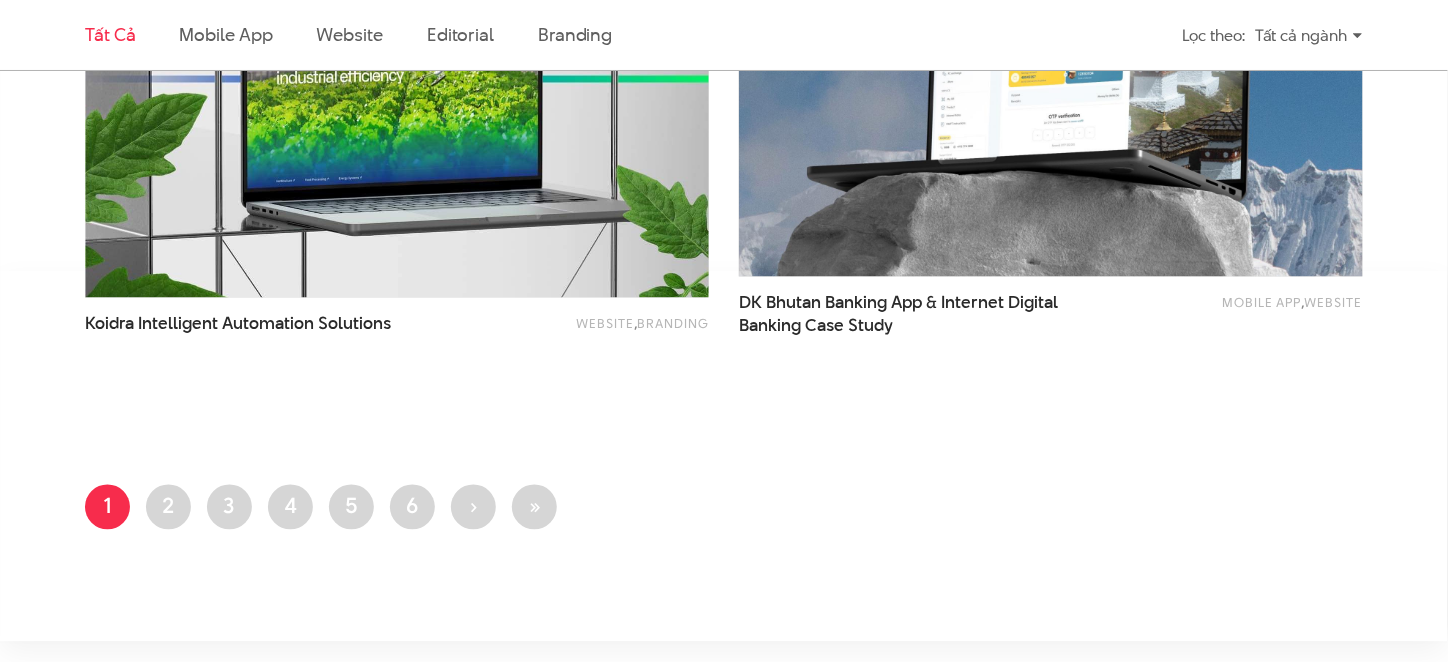 click on "Tất cả
Mobile app
Website
Editorial
Branding
Lọc theo:
Tất cả ngành
Tất cả ngành
Tài chính ngân hàng
Giáo dục
Công nghệ
Du lịch
Lifestyle" at bounding box center (724, -1235) 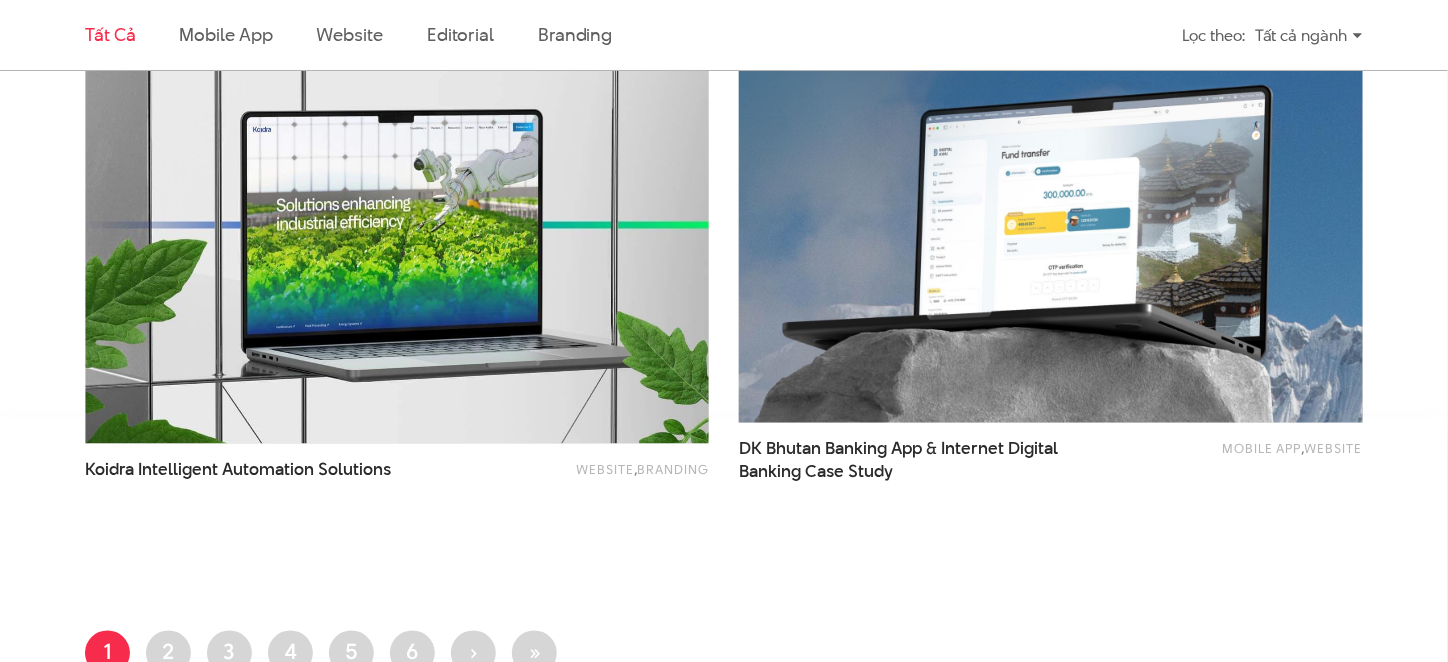 scroll, scrollTop: 3417, scrollLeft: 0, axis: vertical 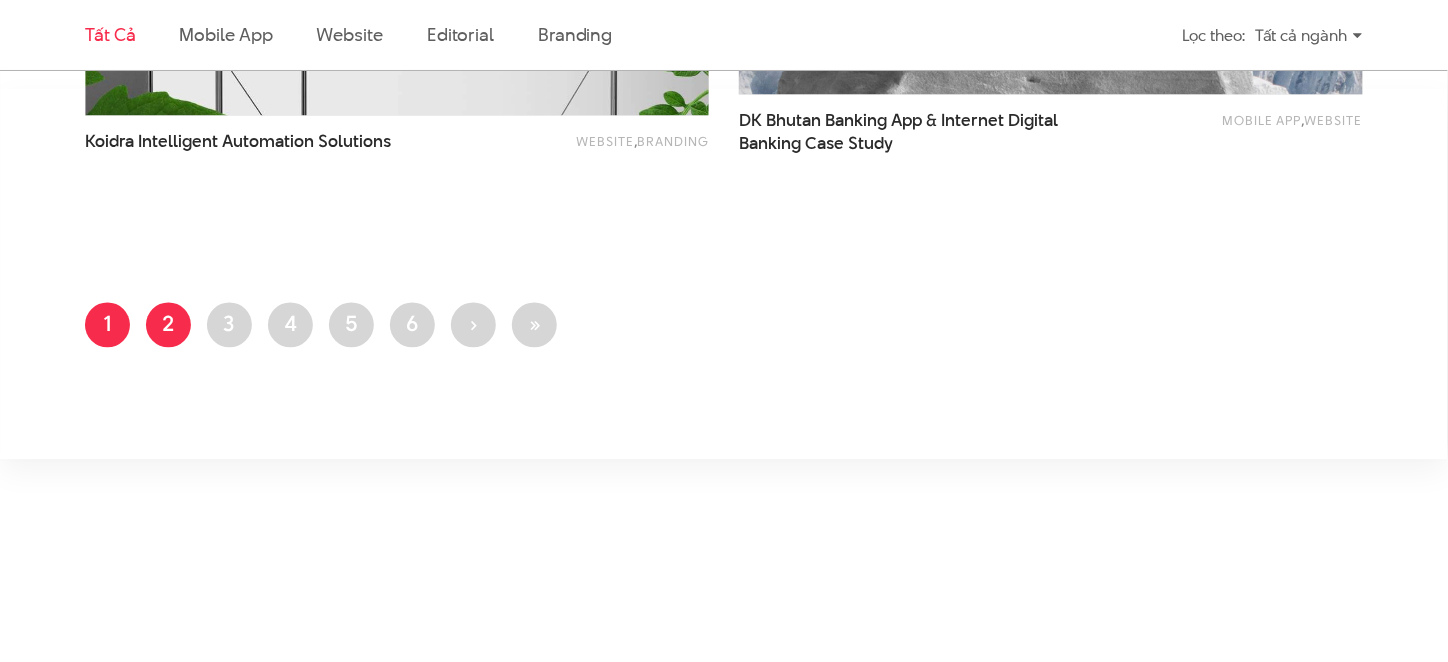 click on "Trang
2" at bounding box center [168, 325] 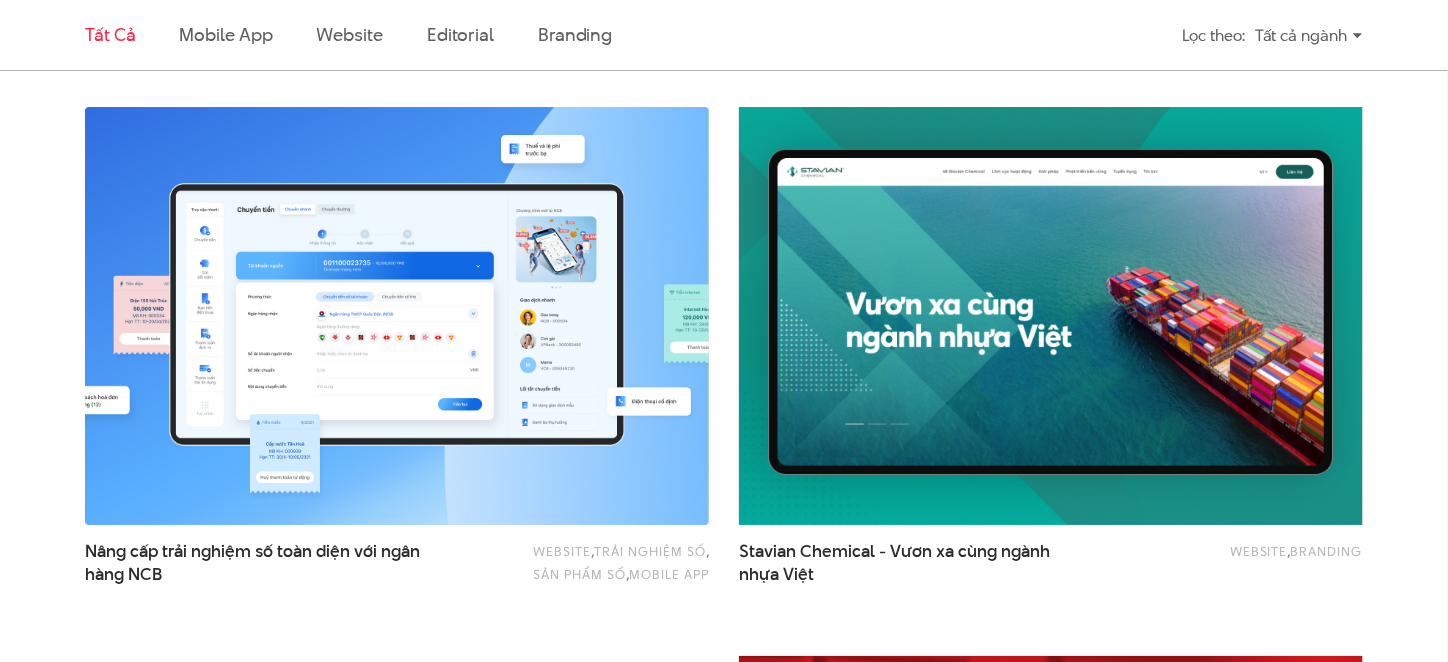 scroll, scrollTop: 2066, scrollLeft: 0, axis: vertical 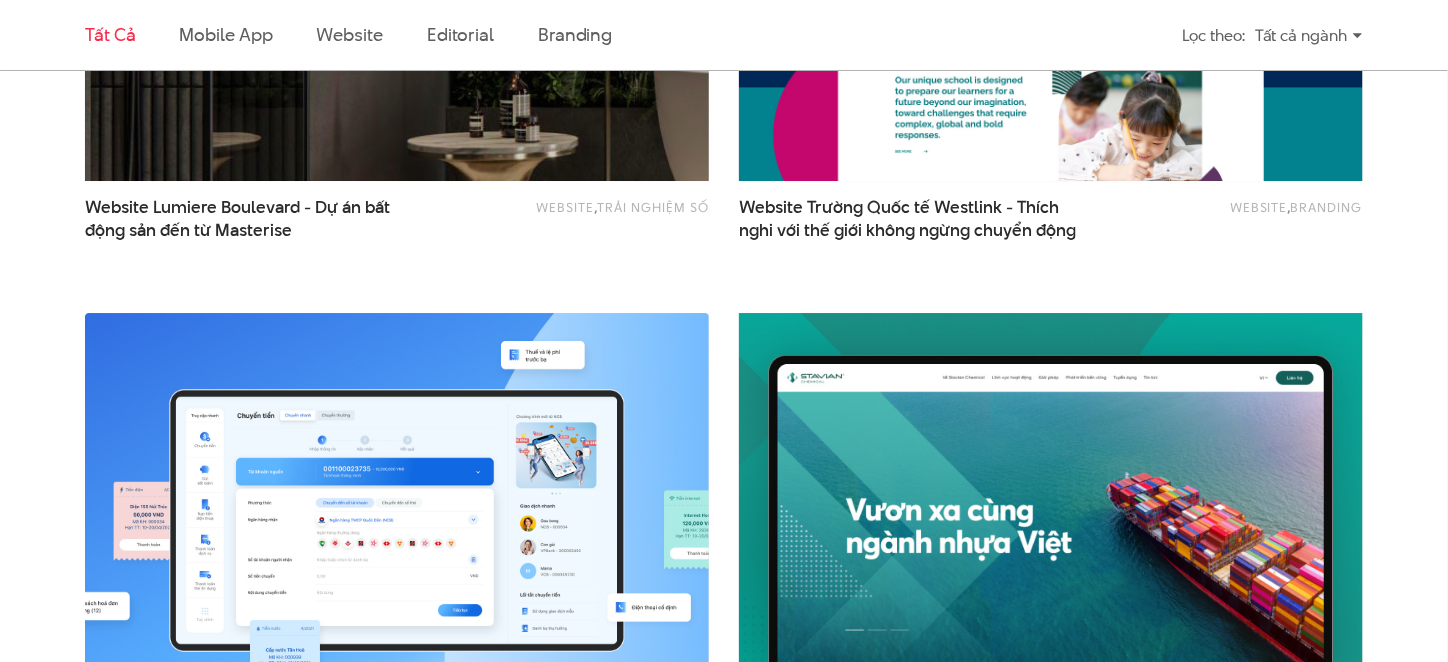 click at bounding box center [397, -28] 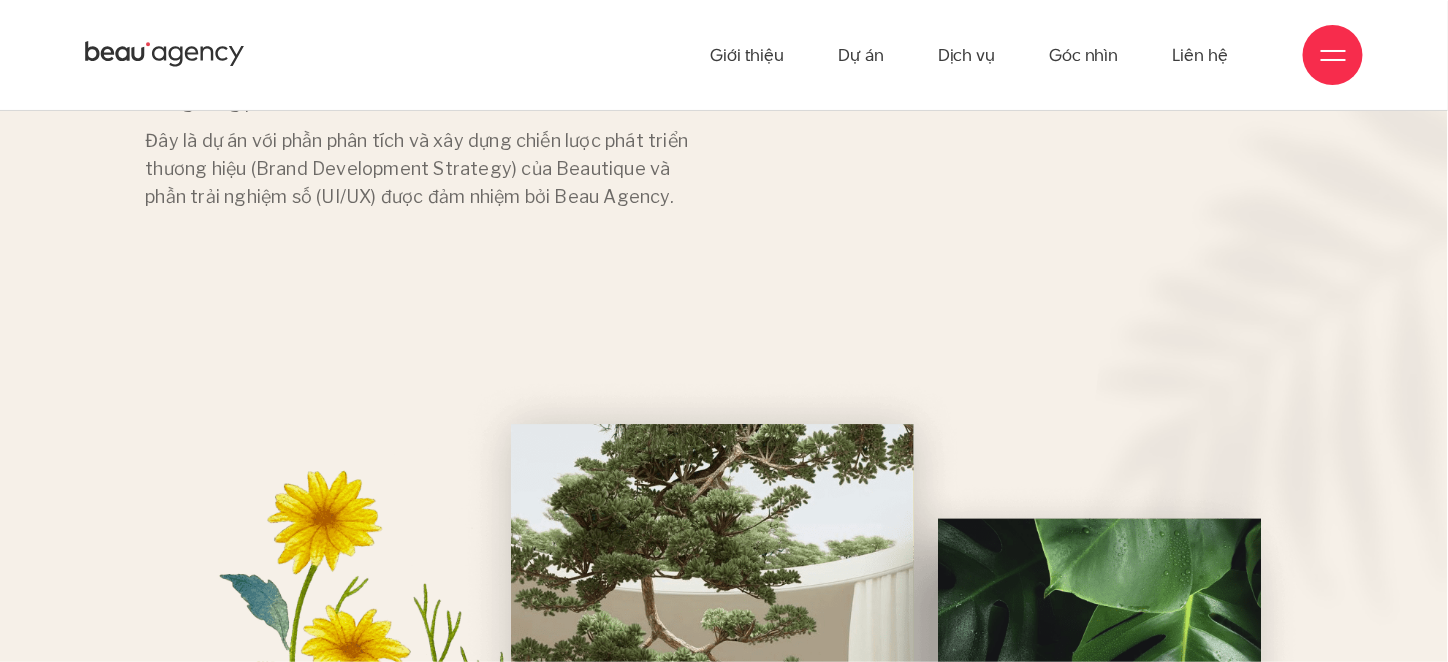 scroll, scrollTop: 0, scrollLeft: 0, axis: both 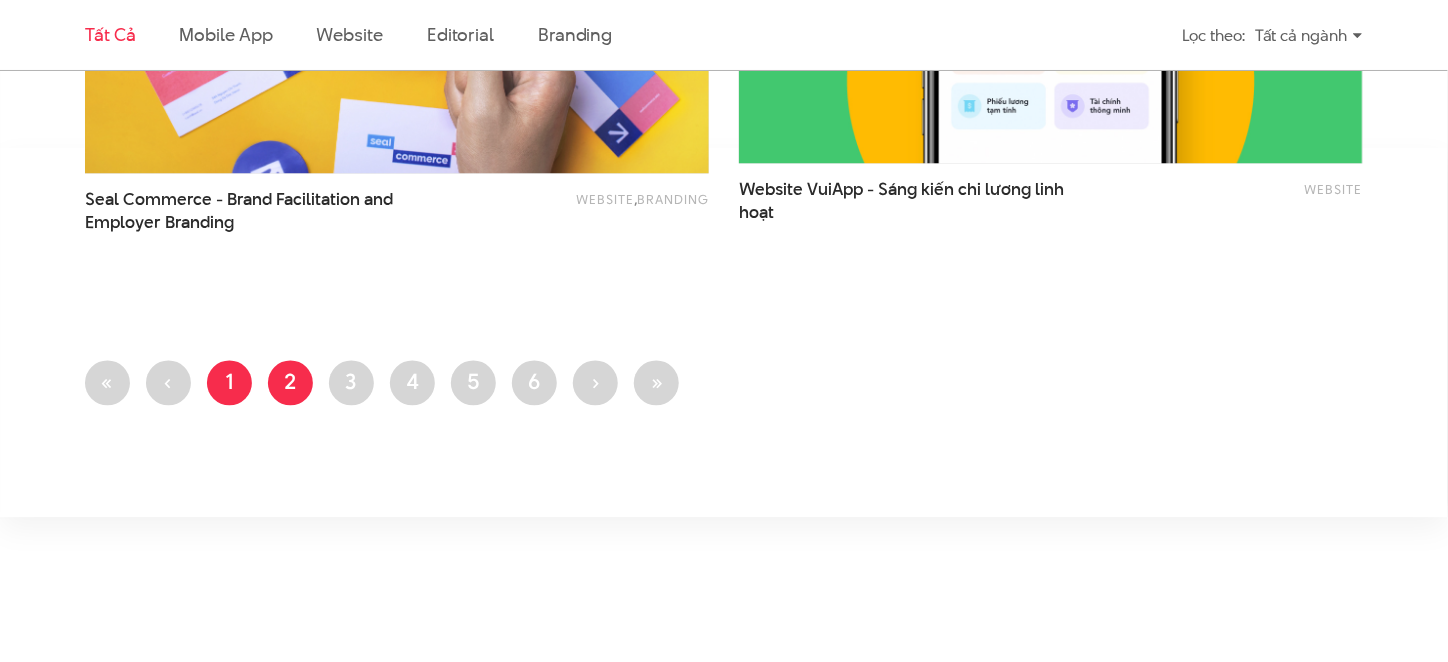 click on "Trang
1" at bounding box center (229, 383) 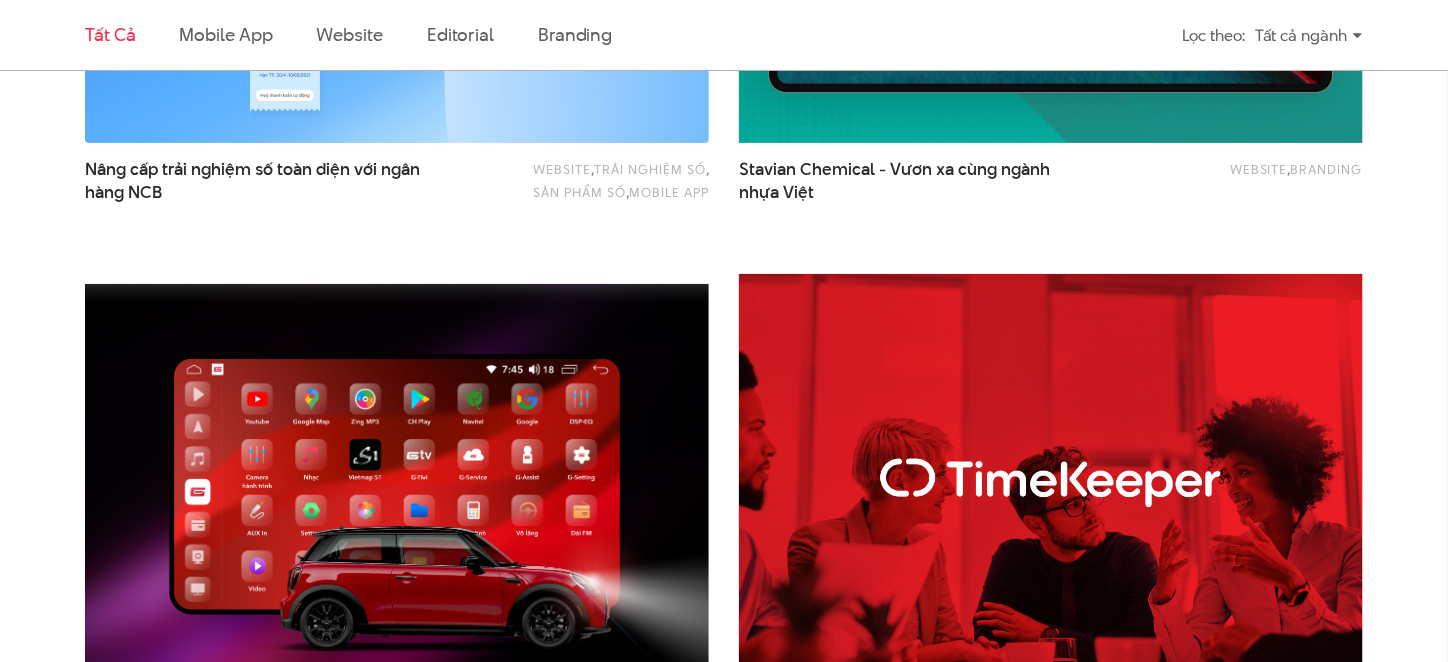 scroll, scrollTop: 2273, scrollLeft: 0, axis: vertical 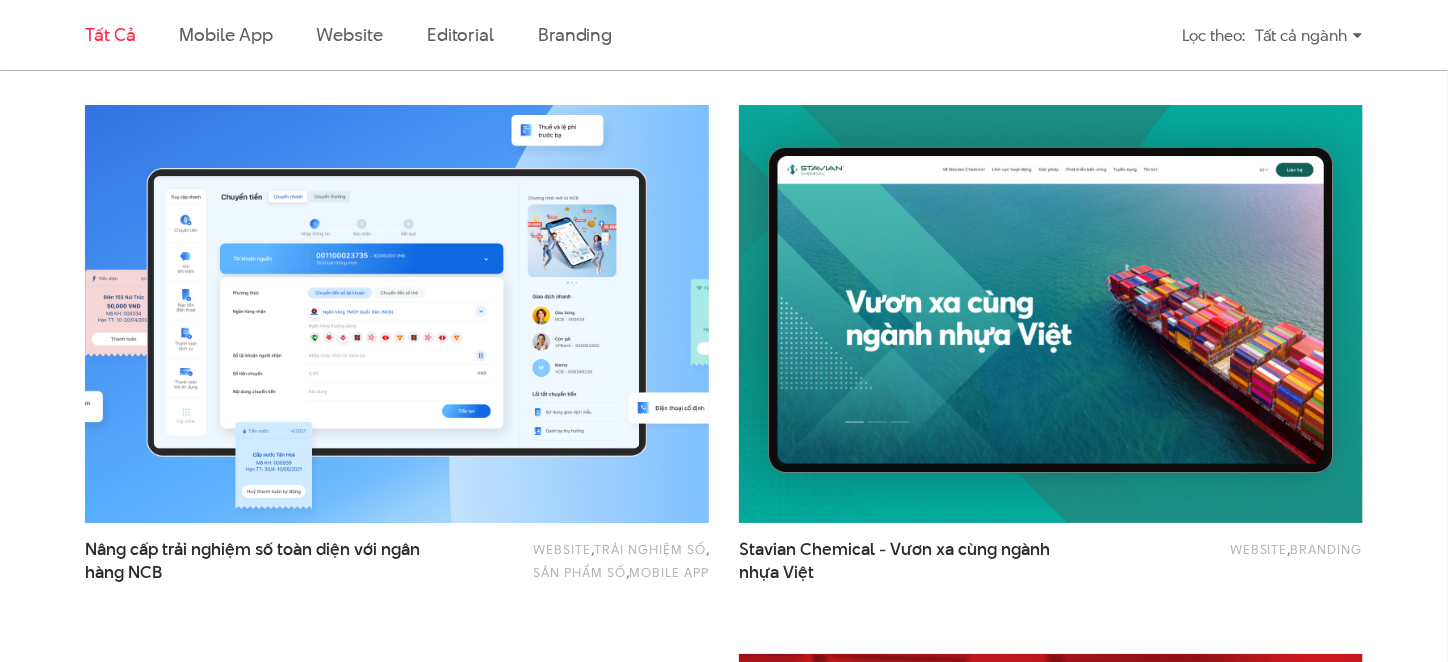 click at bounding box center (397, 314) 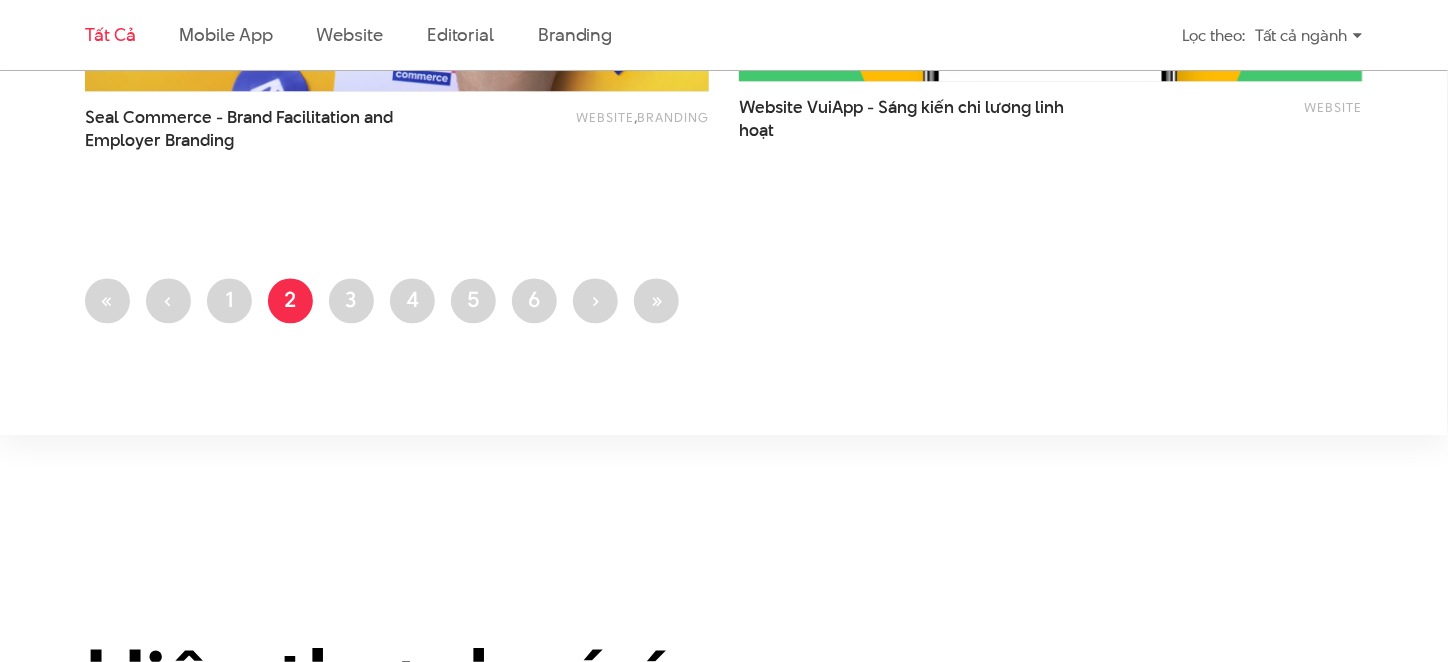 scroll, scrollTop: 3814, scrollLeft: 0, axis: vertical 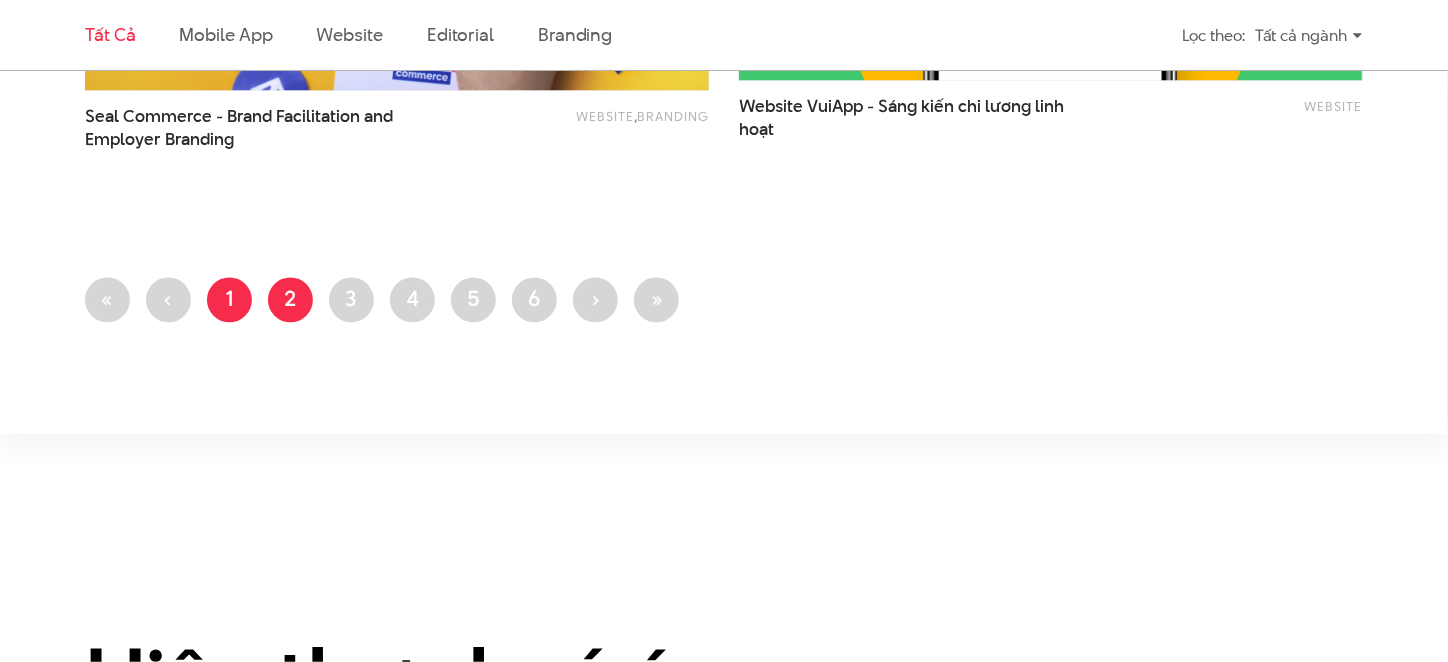 click on "Trang
1" at bounding box center [229, 299] 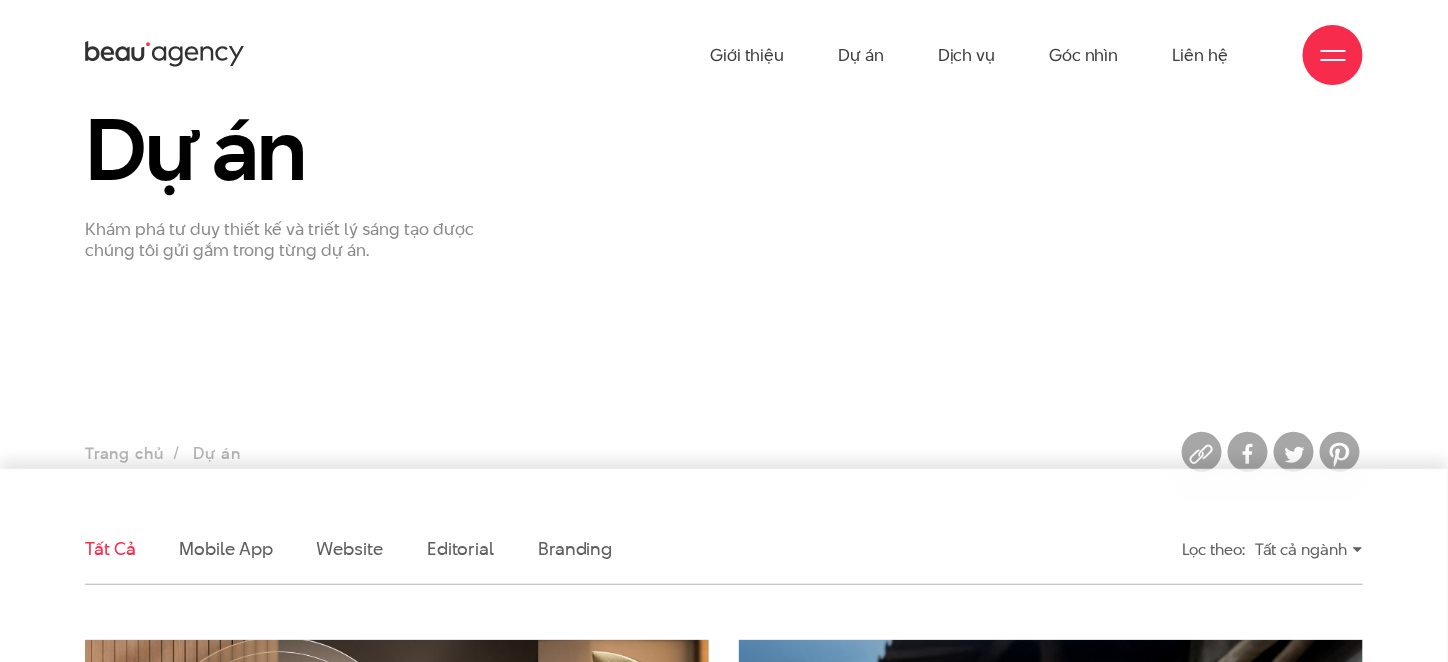 scroll, scrollTop: 89, scrollLeft: 0, axis: vertical 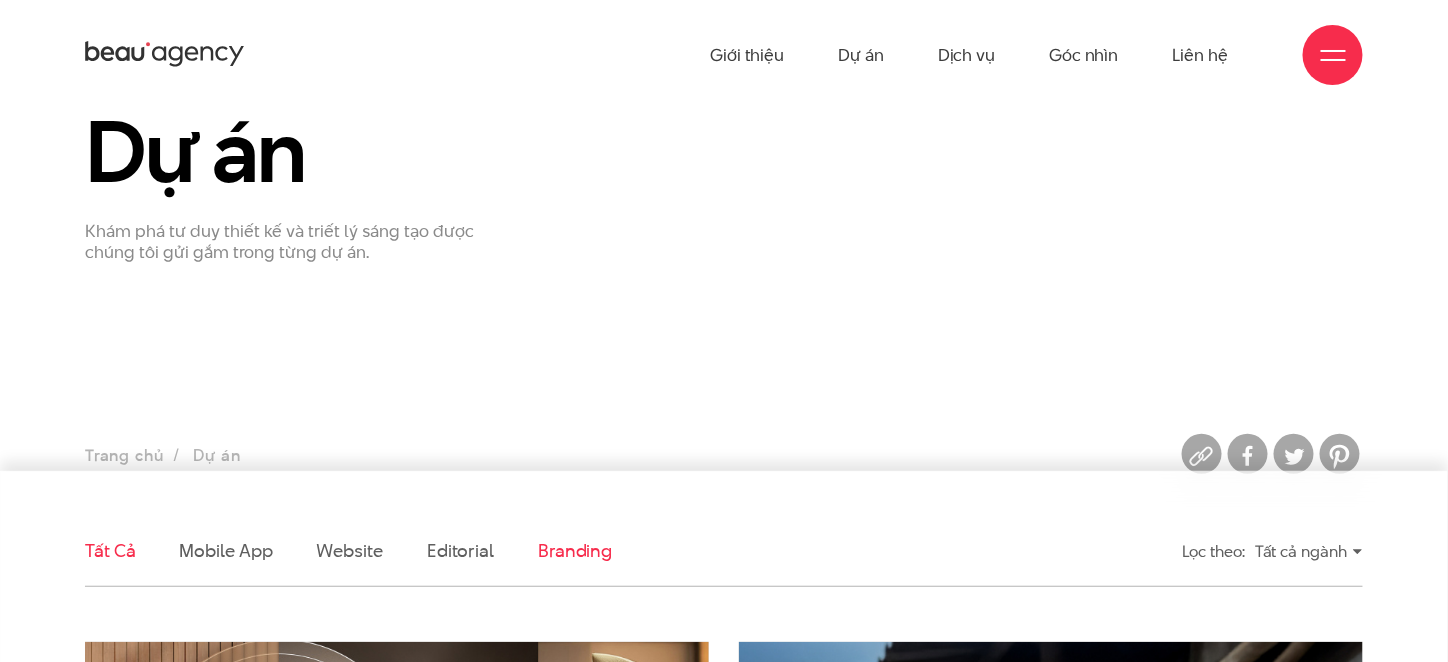 click on "Branding" at bounding box center (575, 550) 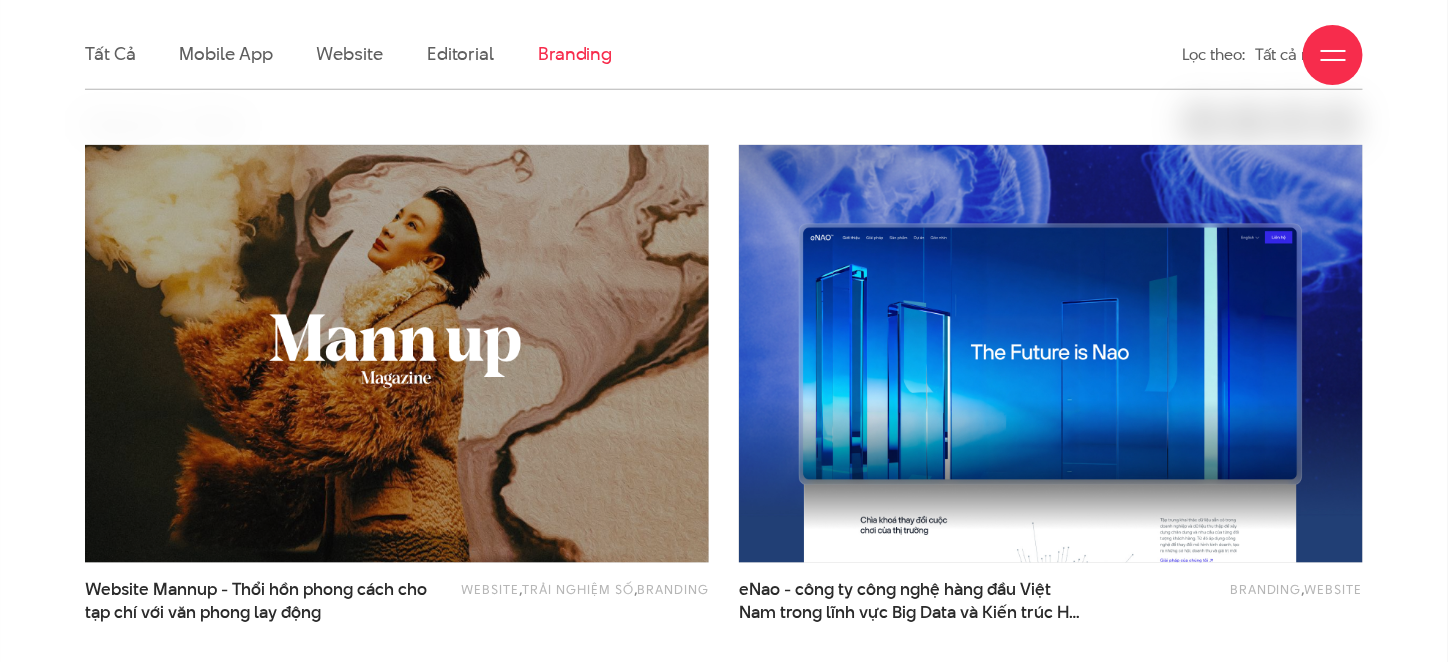 scroll, scrollTop: 587, scrollLeft: 0, axis: vertical 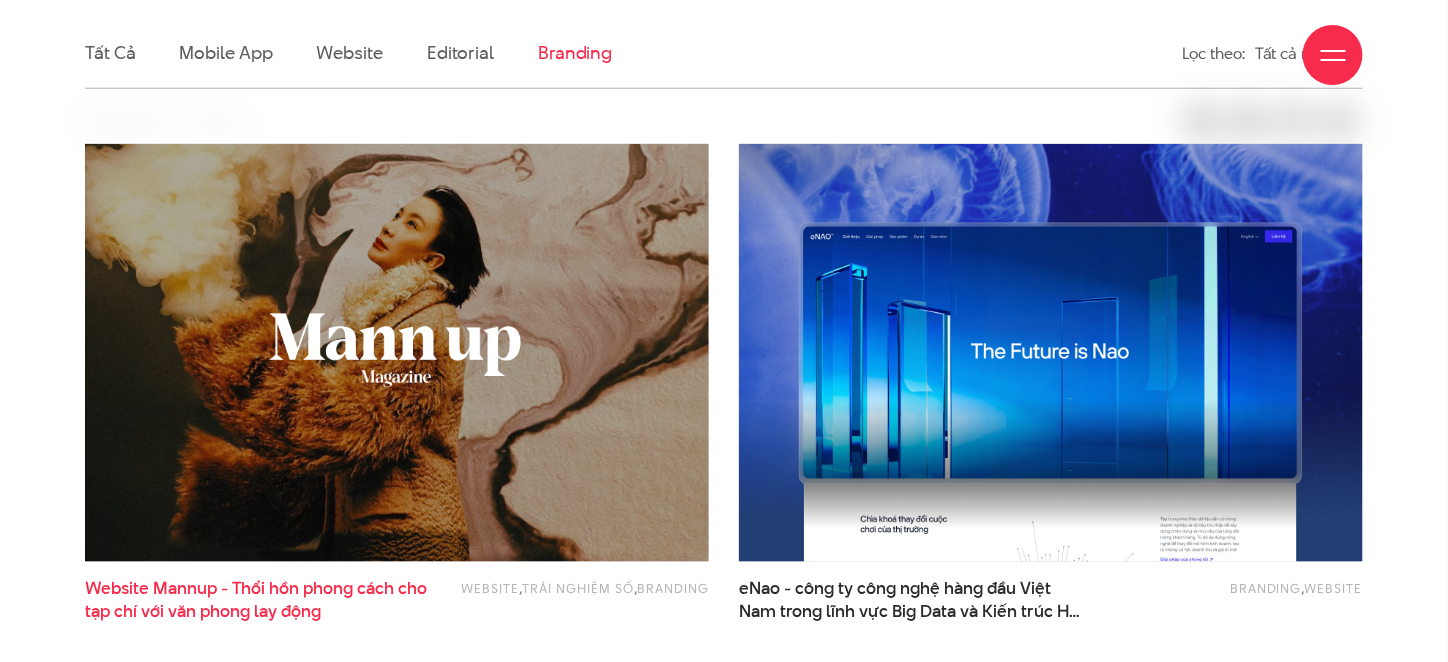 click on "Website Mannup - Thổi hồn phong cách cho  tạp chí với văn phong lay động" at bounding box center [256, 600] 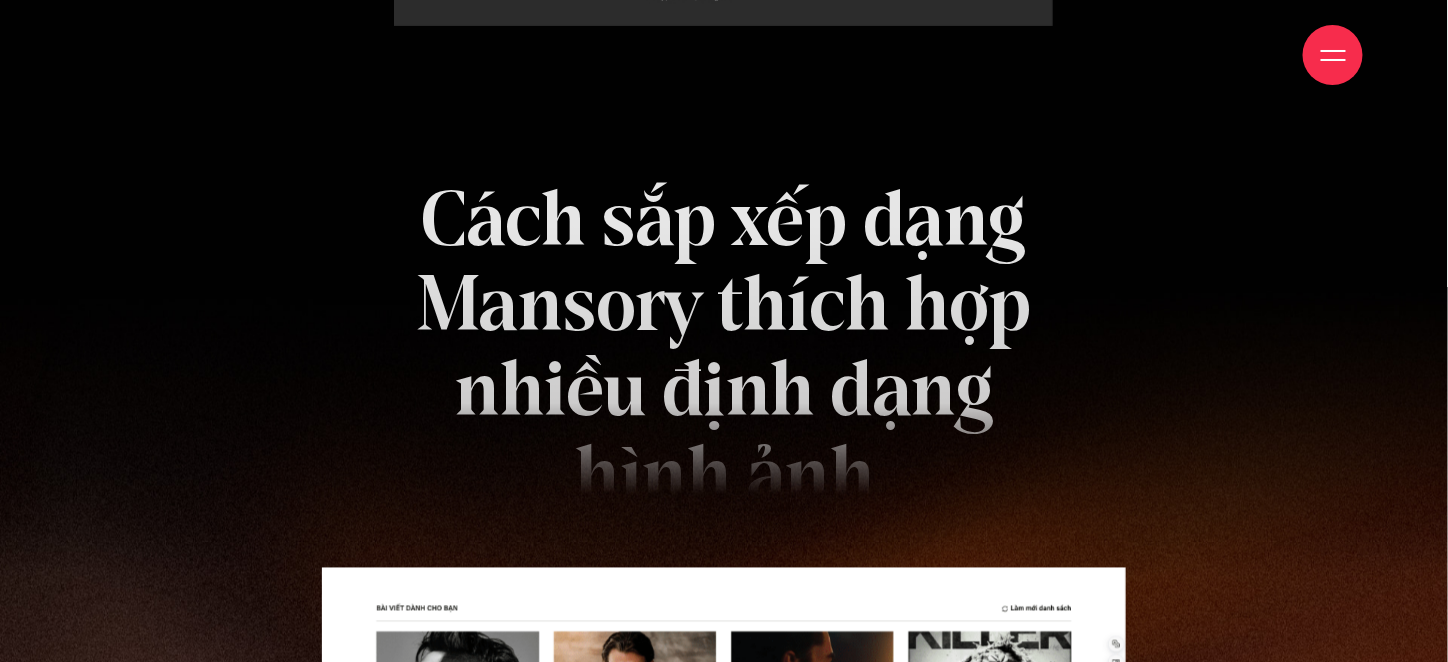 scroll, scrollTop: 8511, scrollLeft: 0, axis: vertical 